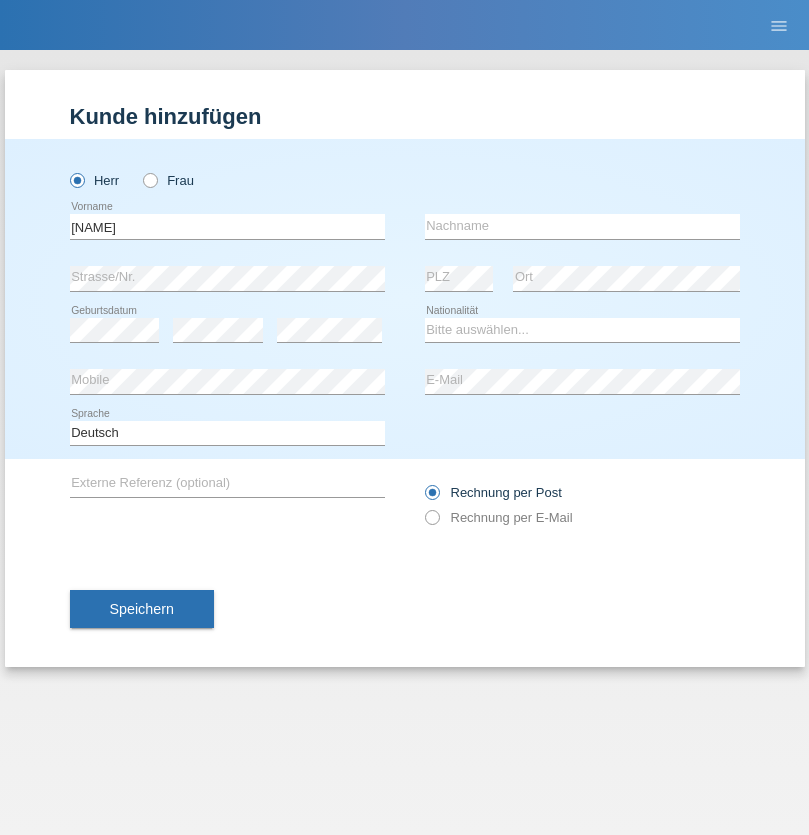 scroll, scrollTop: 0, scrollLeft: 0, axis: both 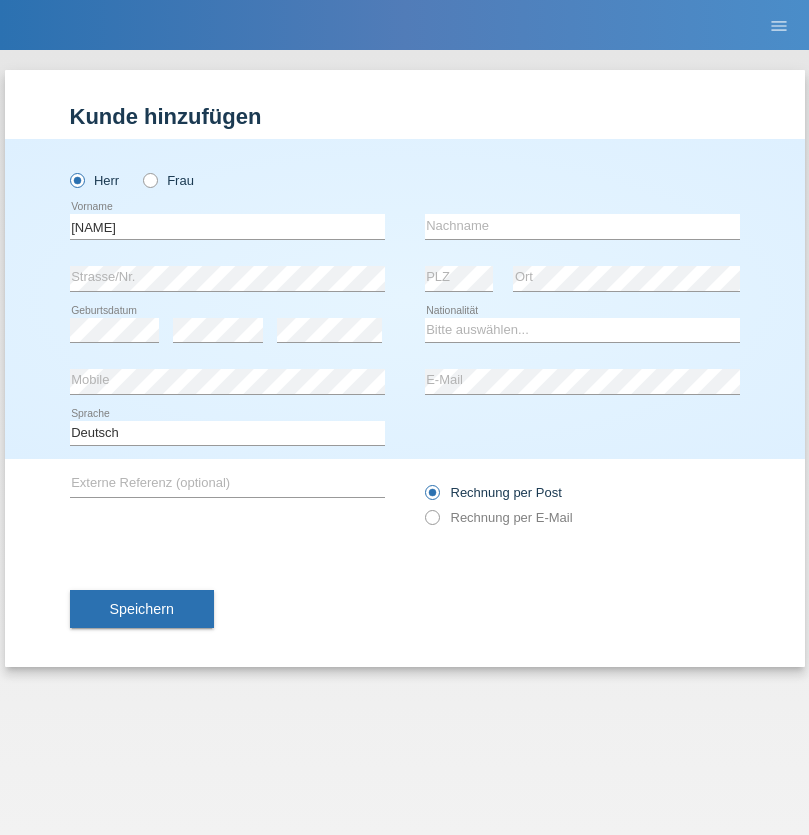 type on "[NAME]" 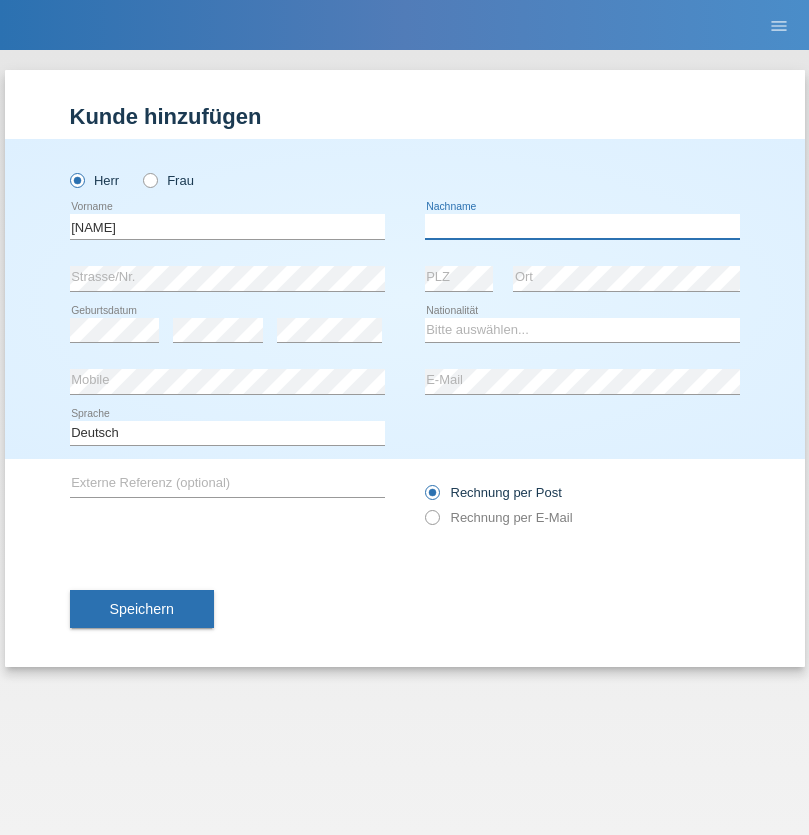 click at bounding box center (582, 226) 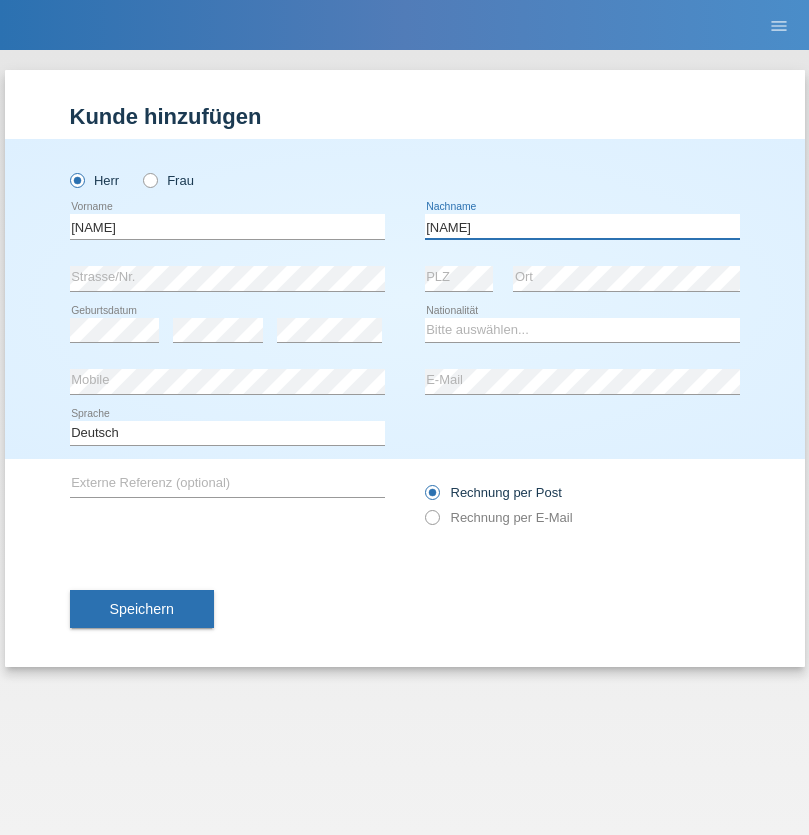 type on "[NAME]" 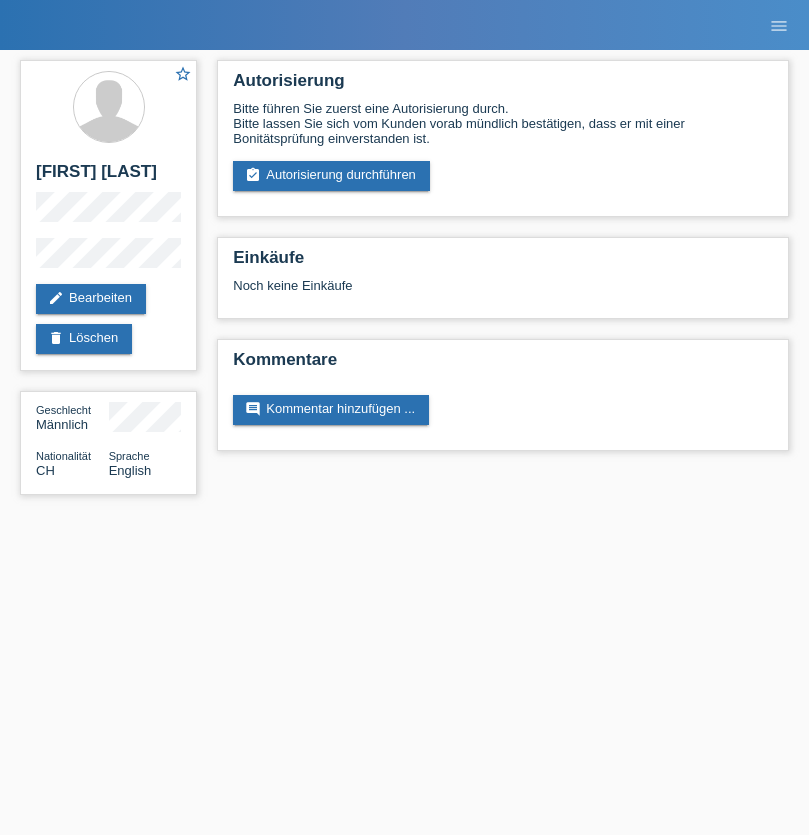 scroll, scrollTop: 0, scrollLeft: 0, axis: both 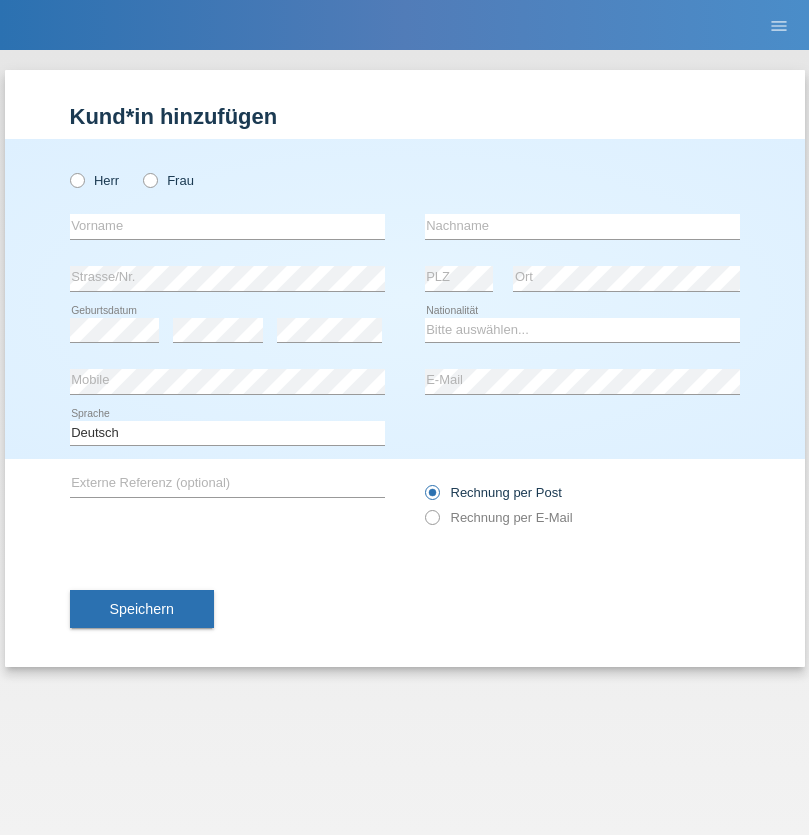 radio on "true" 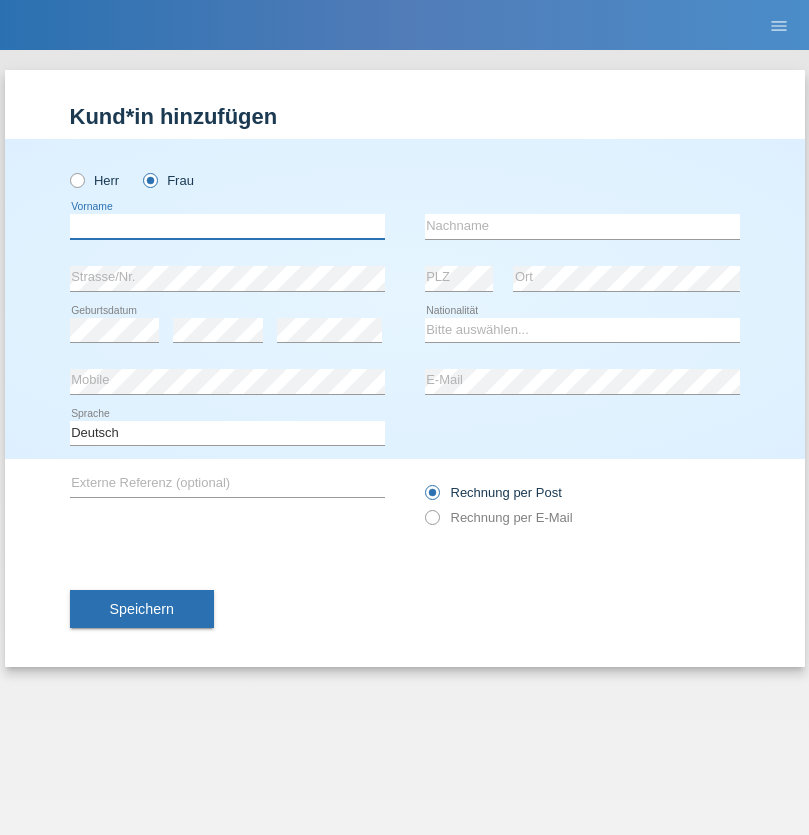 click at bounding box center [227, 226] 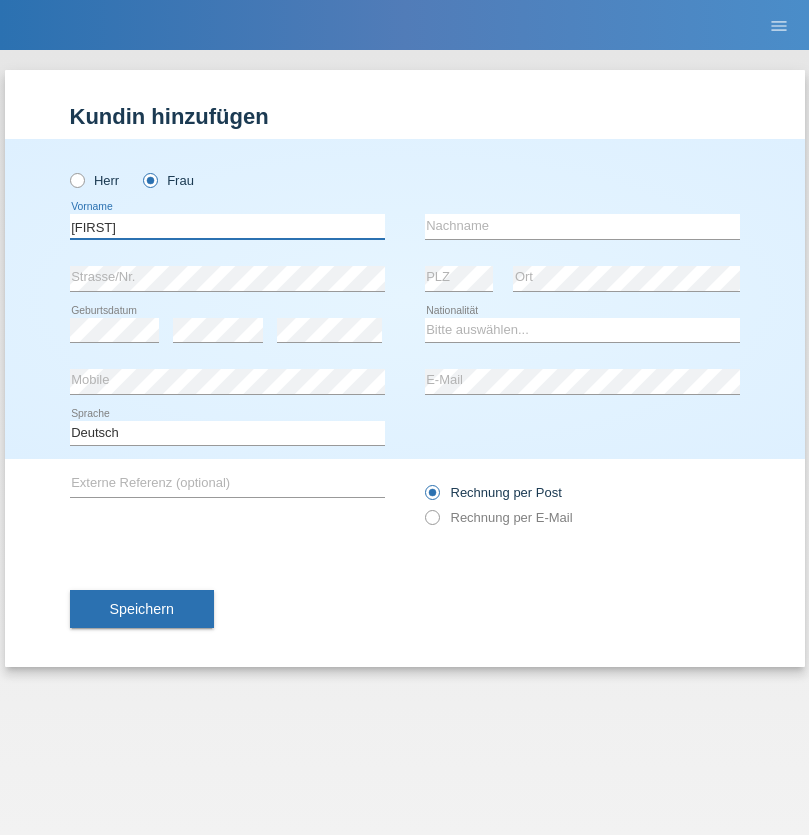 type on "[FIRST]" 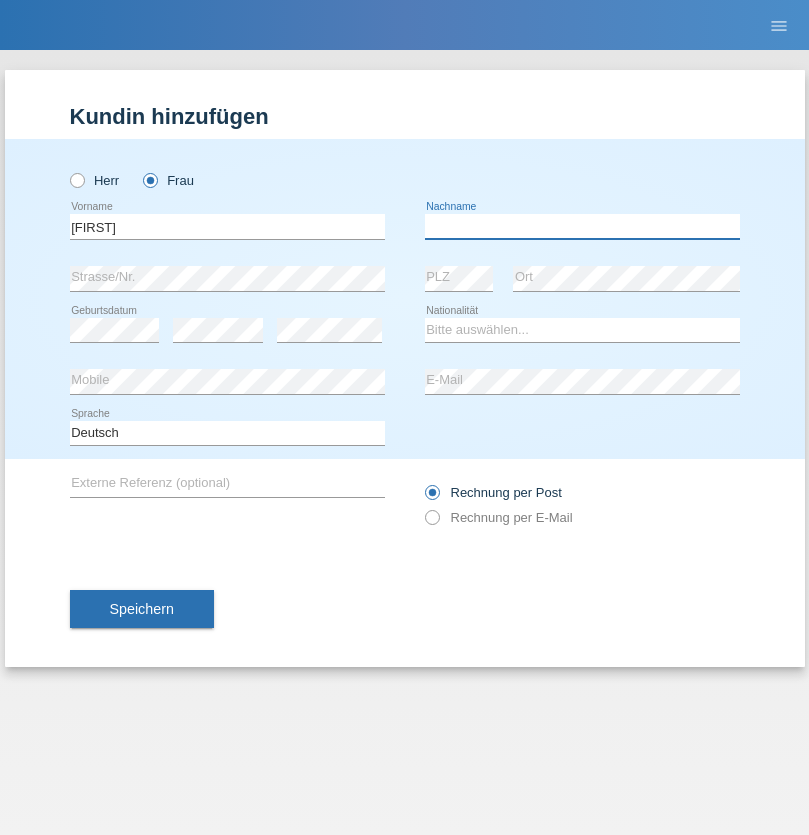 click at bounding box center (582, 226) 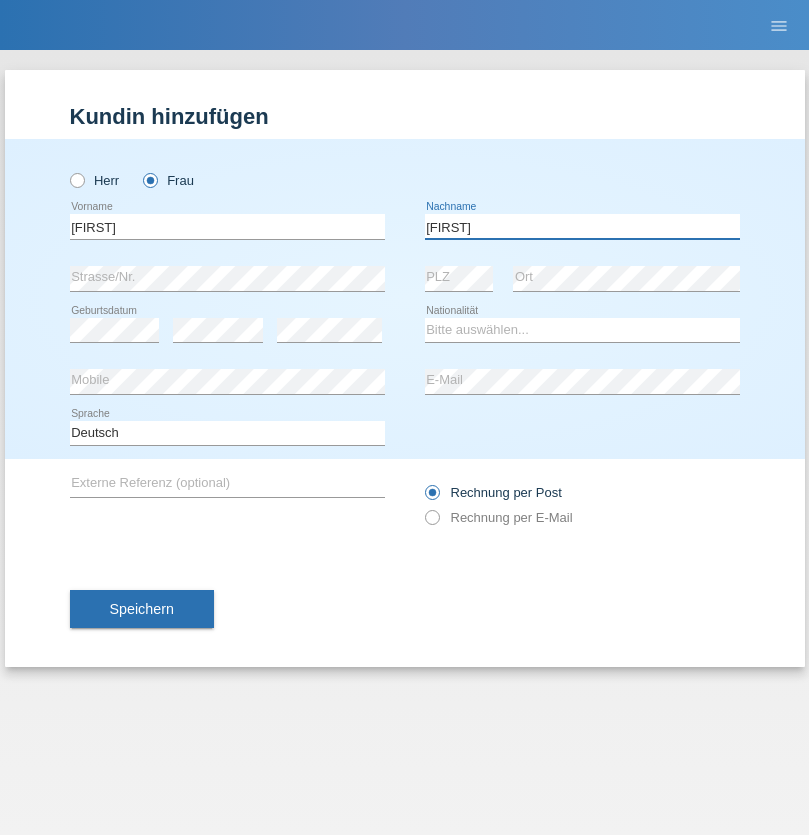 type on "[LAST]" 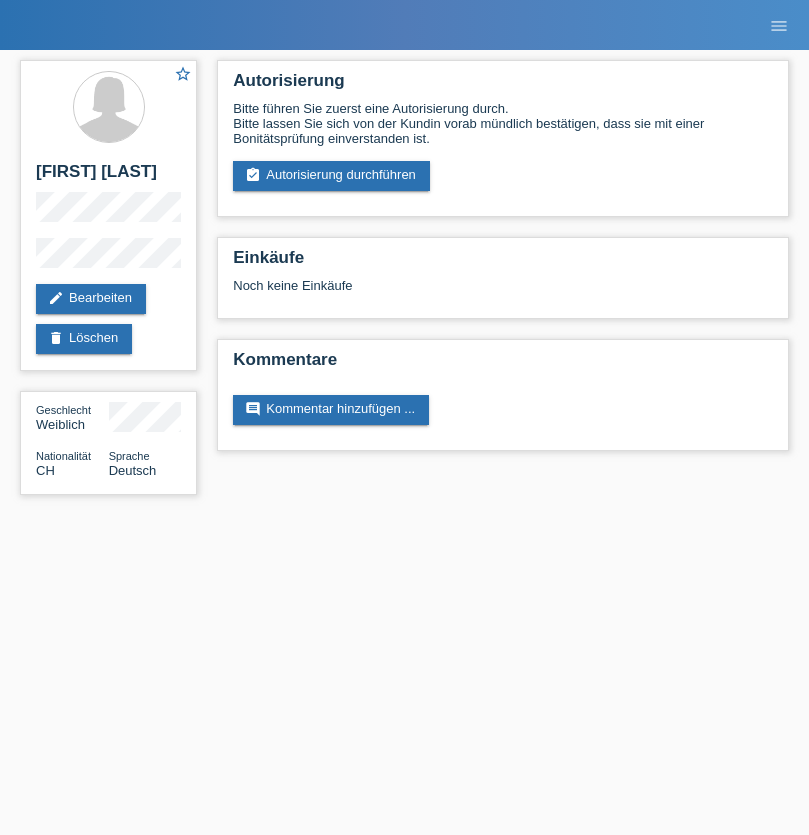 scroll, scrollTop: 0, scrollLeft: 0, axis: both 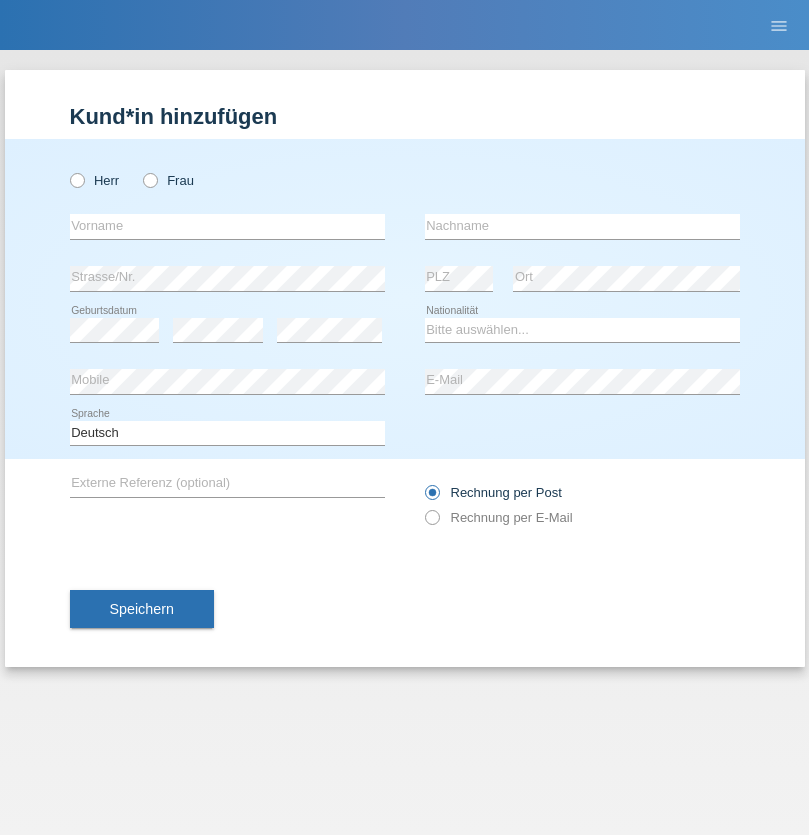 radio on "true" 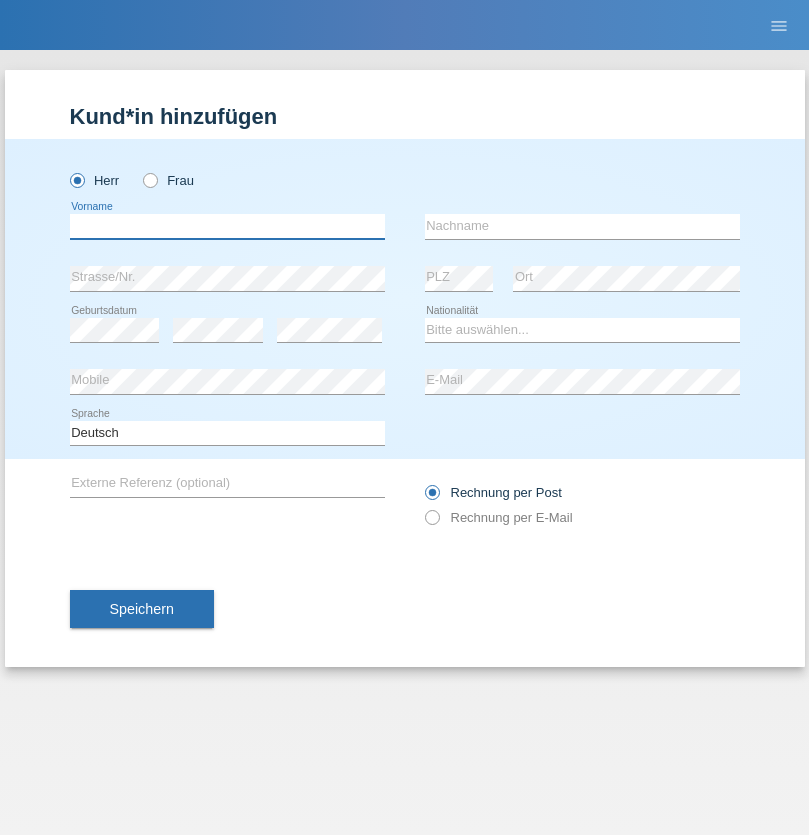 click at bounding box center (227, 226) 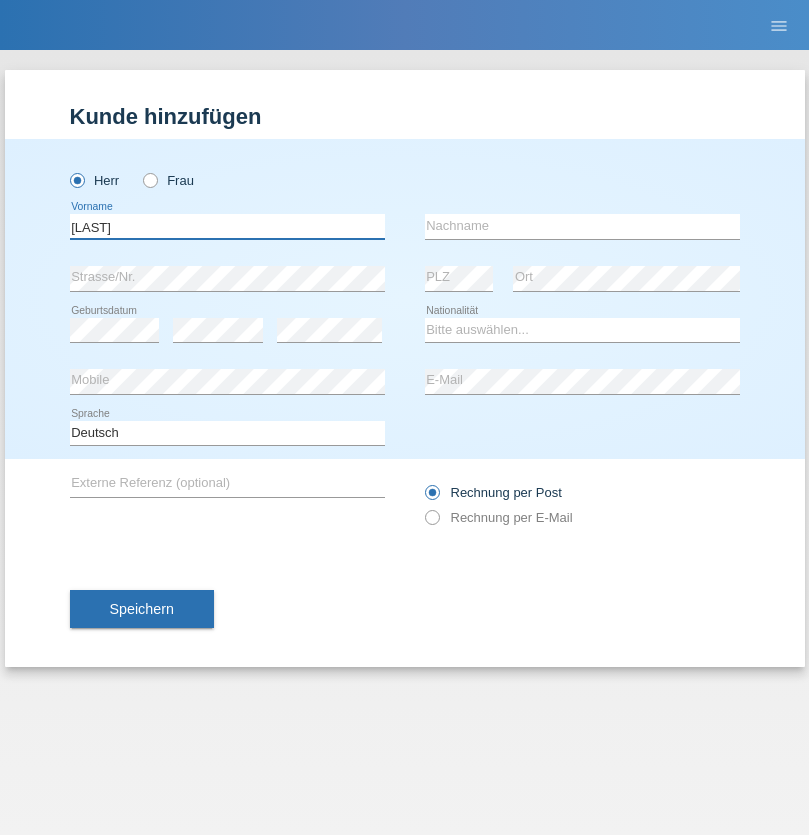 type on "[LAST]" 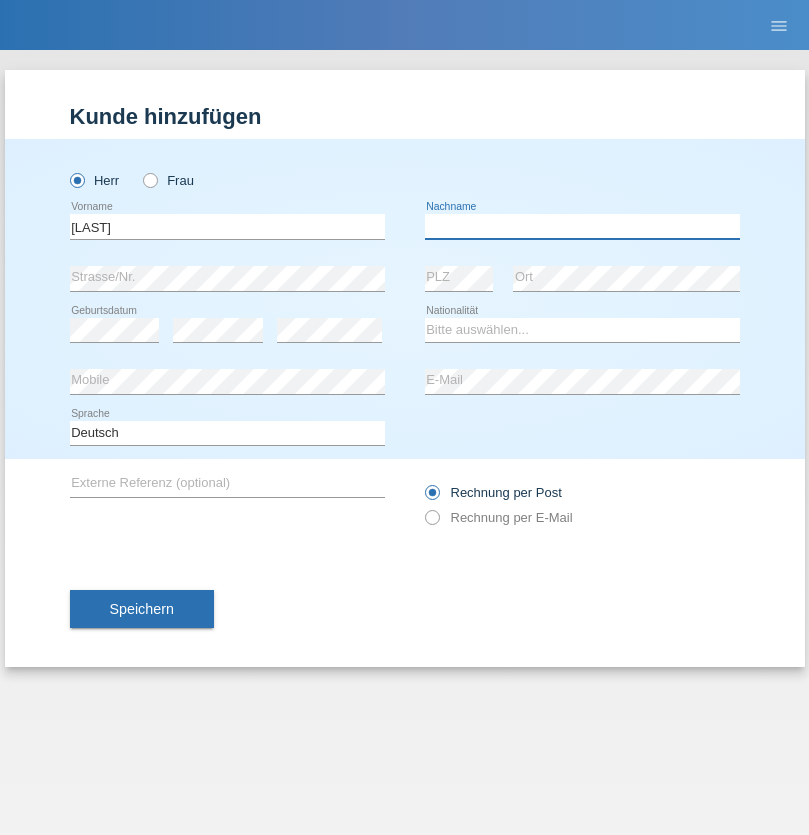 click at bounding box center (582, 226) 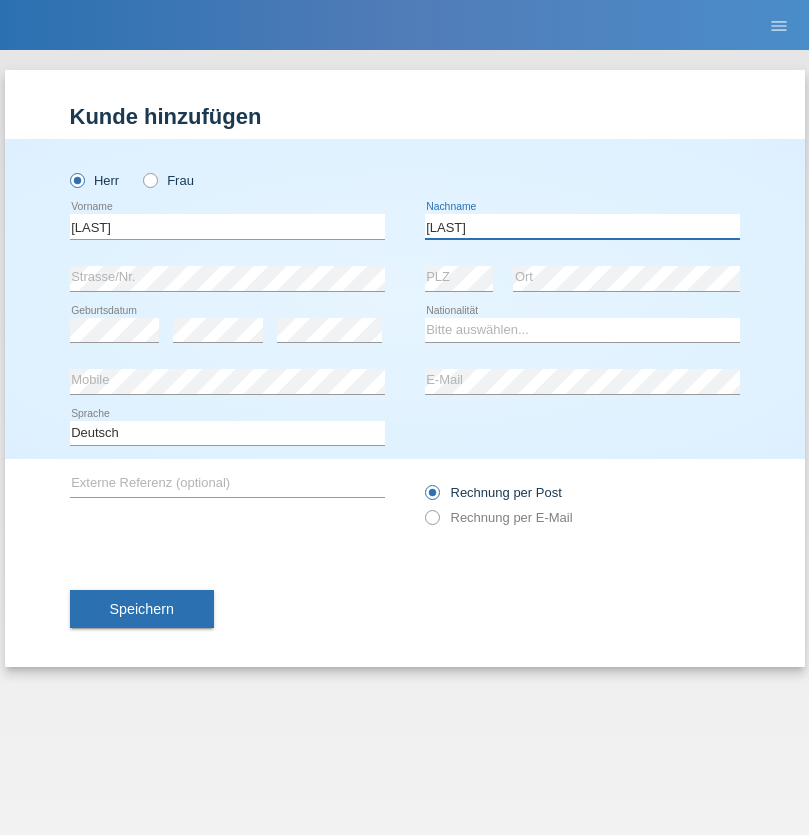 type on "Gergely" 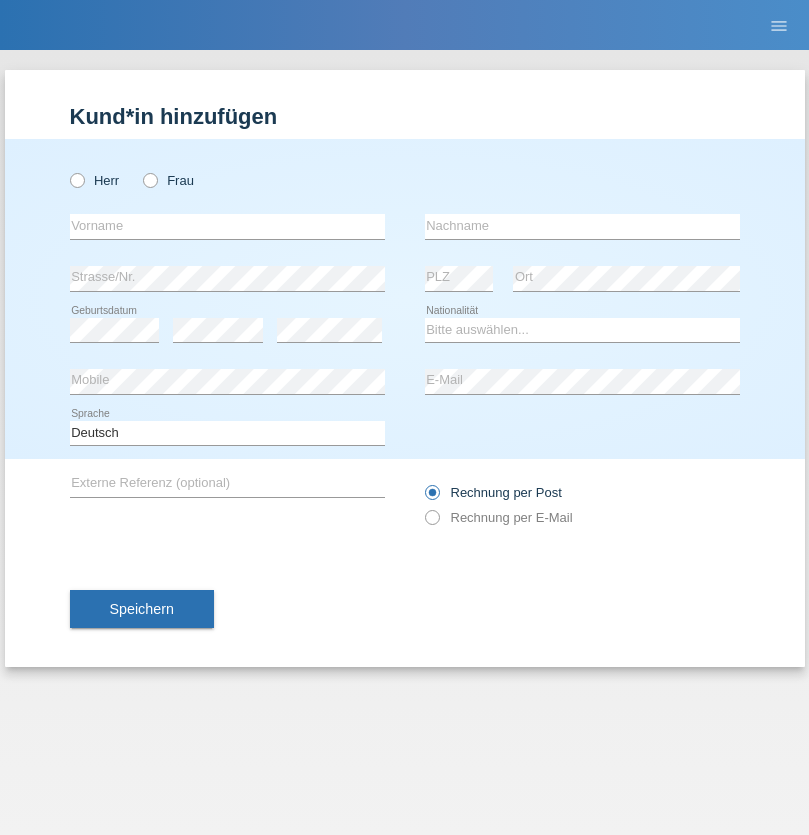 scroll, scrollTop: 0, scrollLeft: 0, axis: both 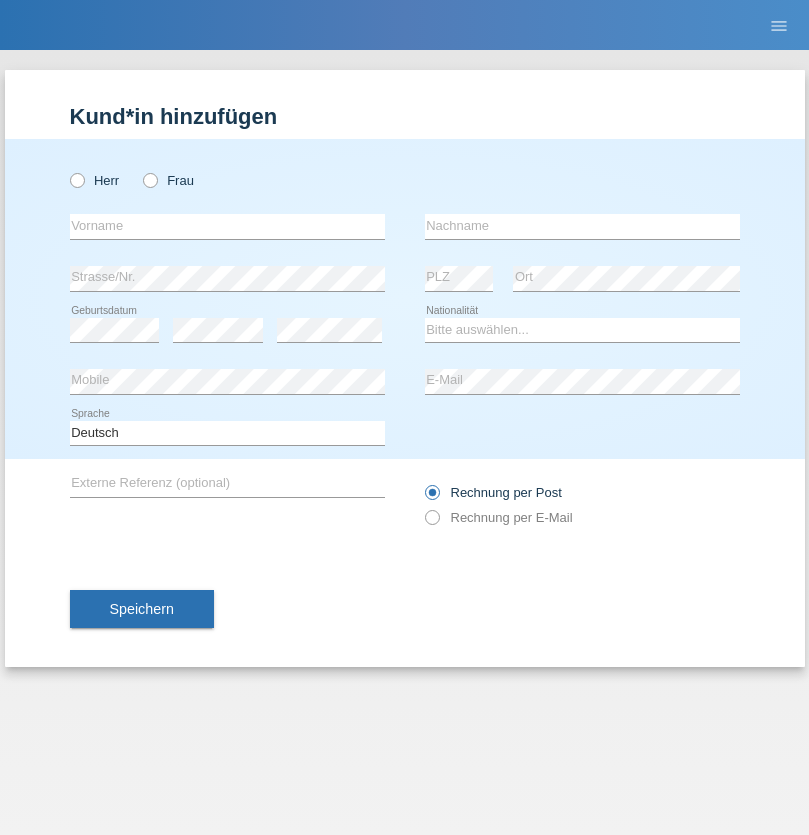 radio on "true" 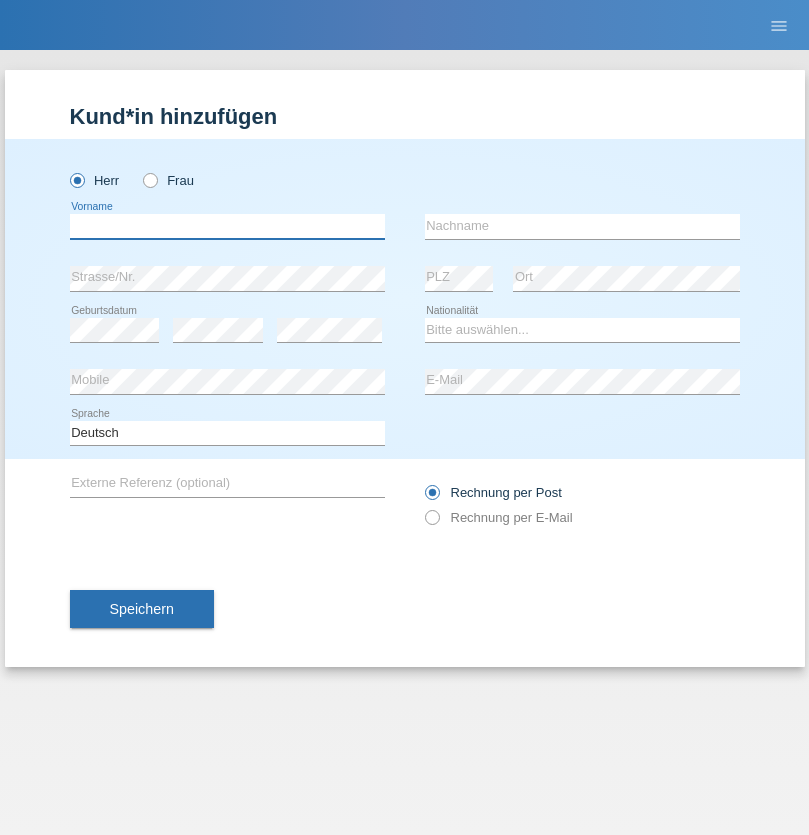 click at bounding box center (227, 226) 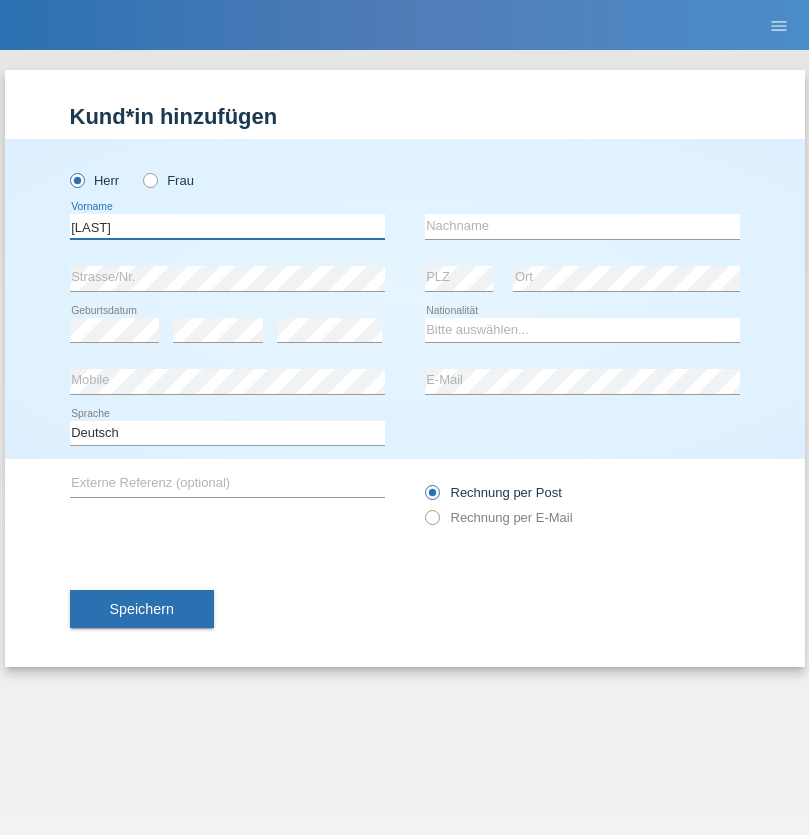 type on "[LAST]" 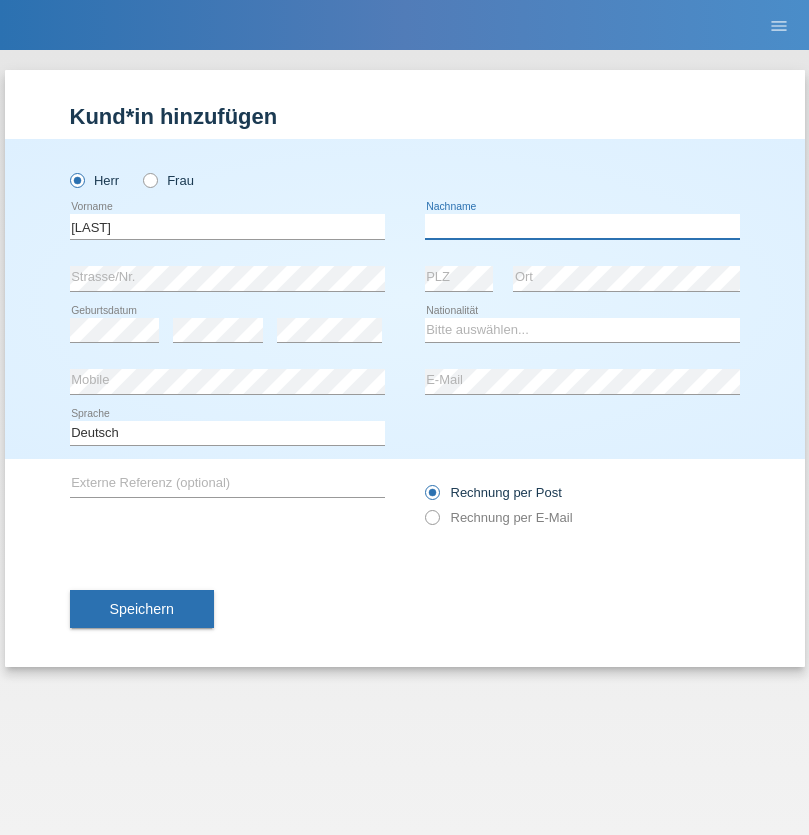 click at bounding box center [582, 226] 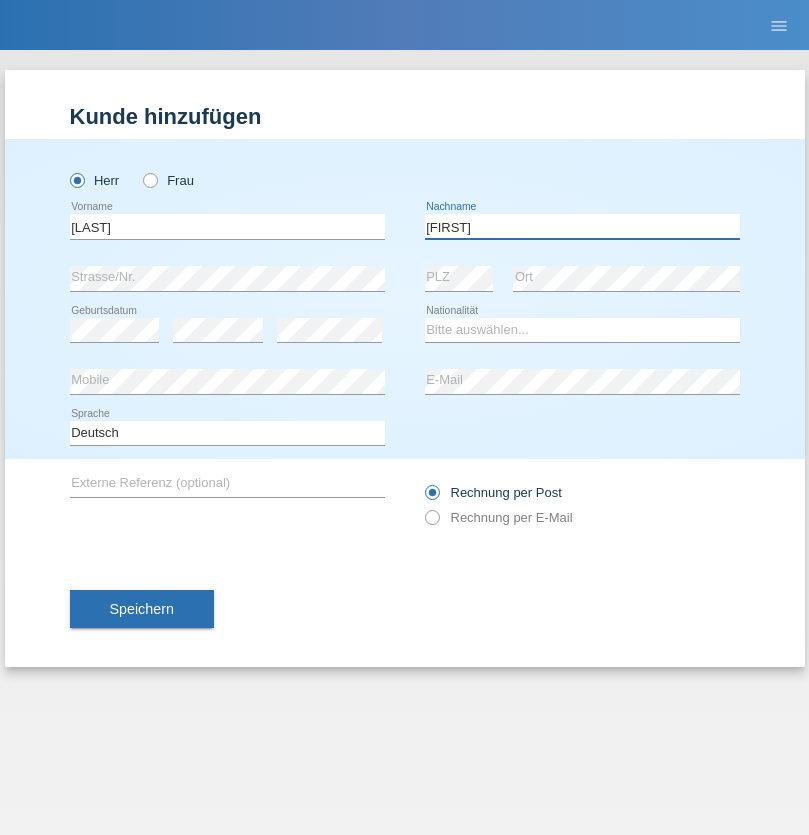 type on "[FIRST]" 